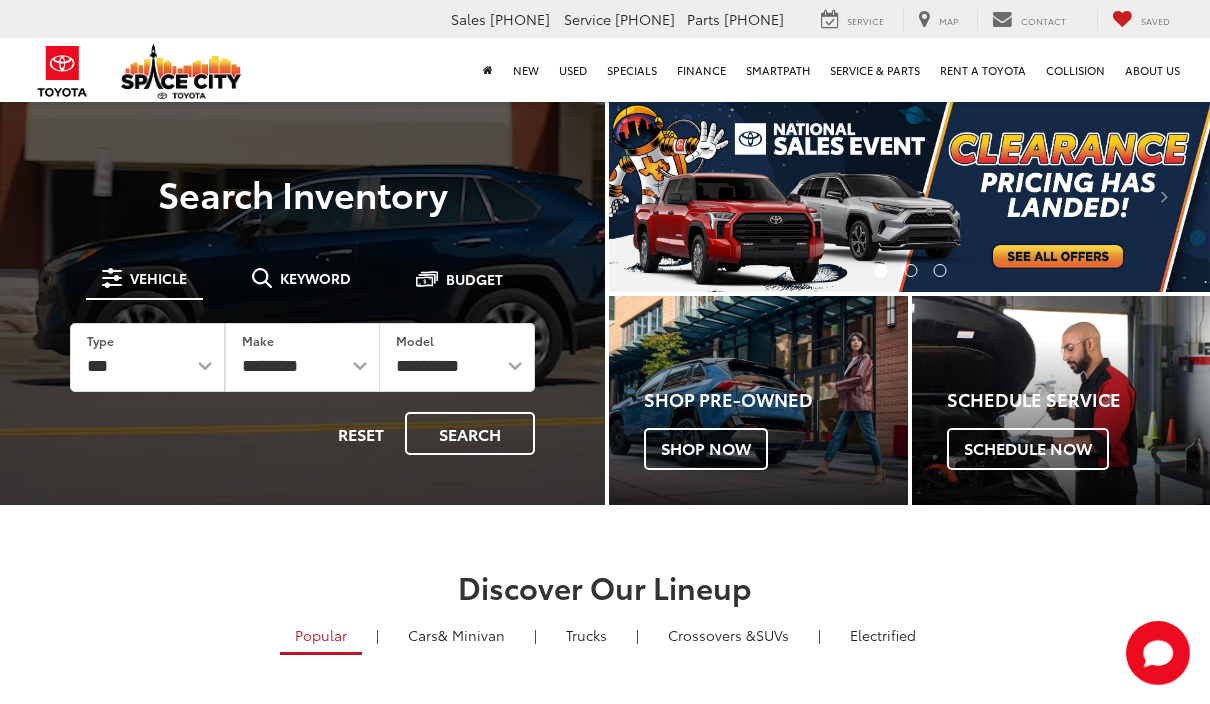 scroll, scrollTop: 0, scrollLeft: 0, axis: both 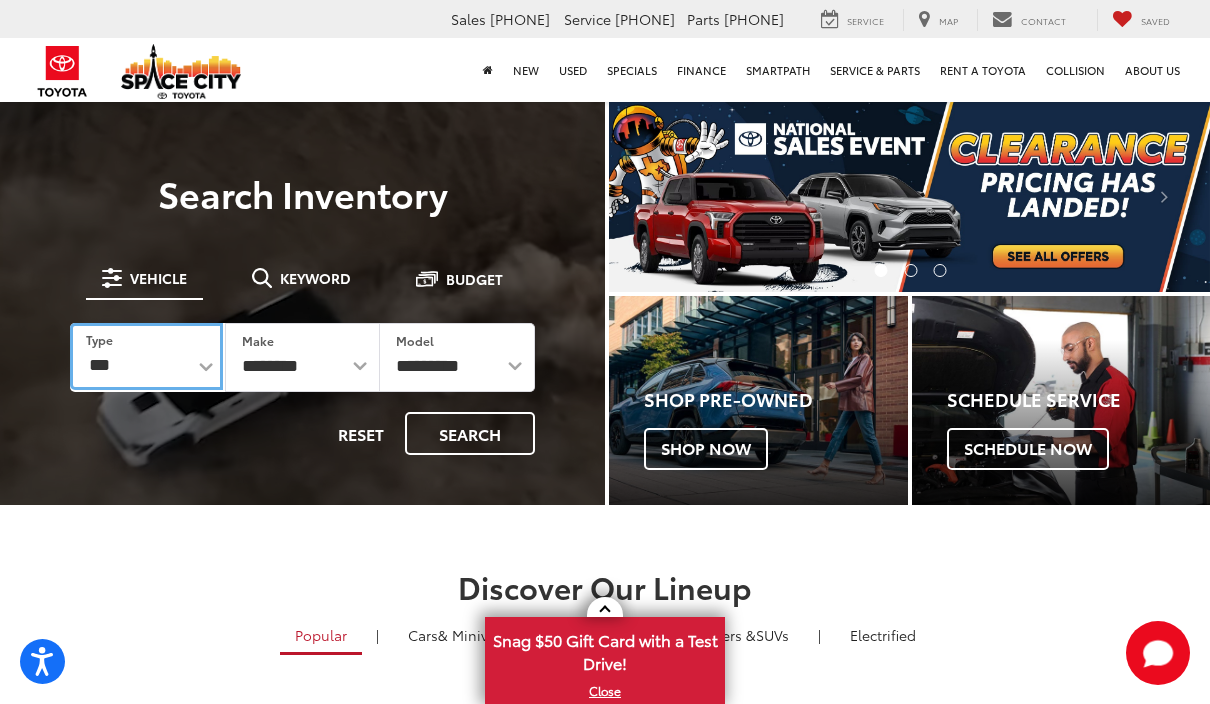 click on "***
***
****
*********" at bounding box center [146, 356] 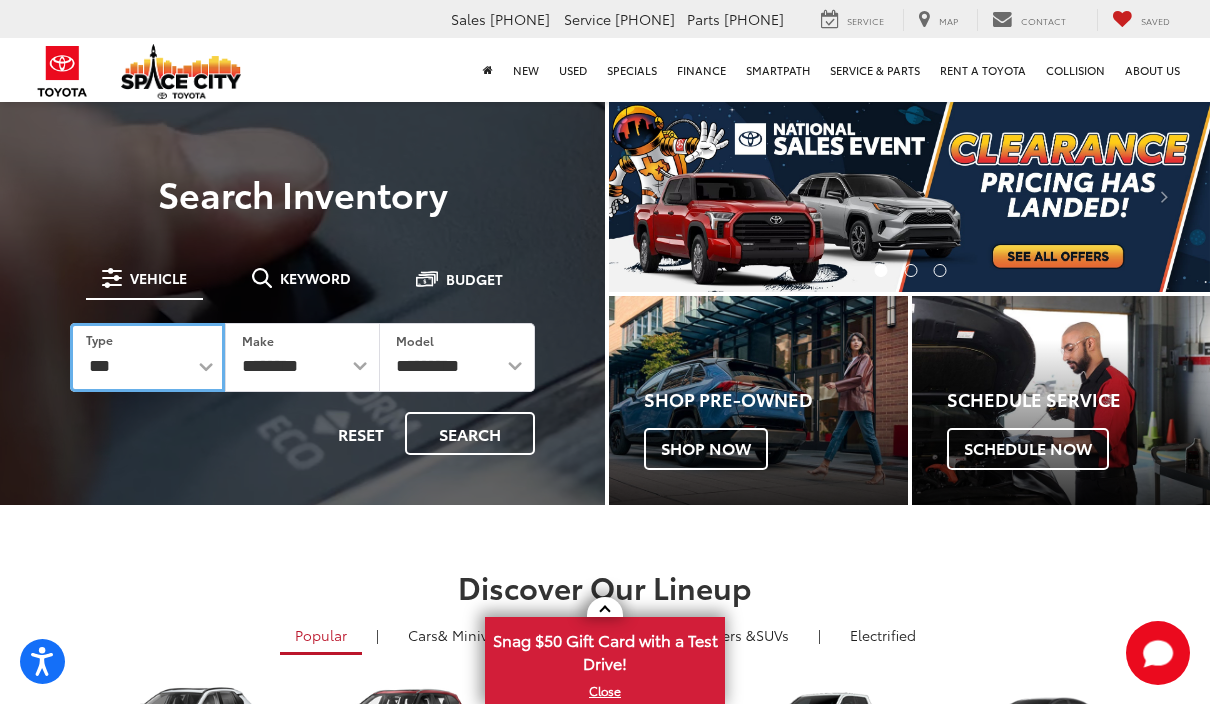 select on "******" 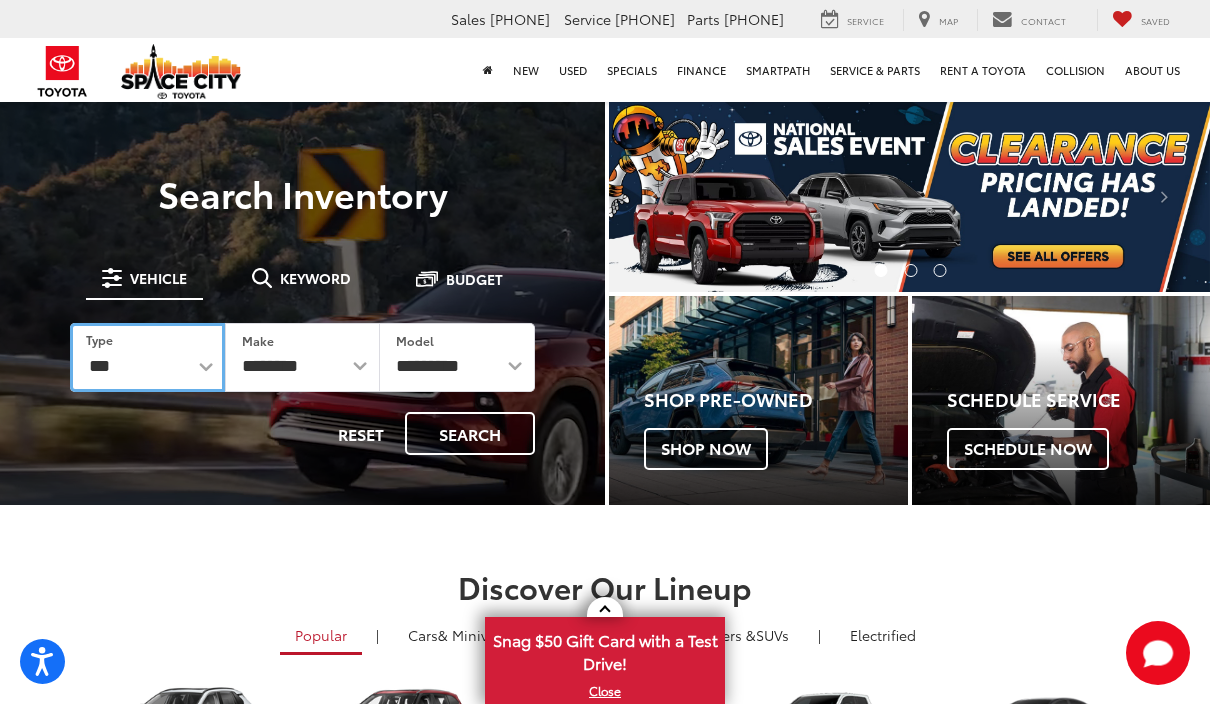 select on "******" 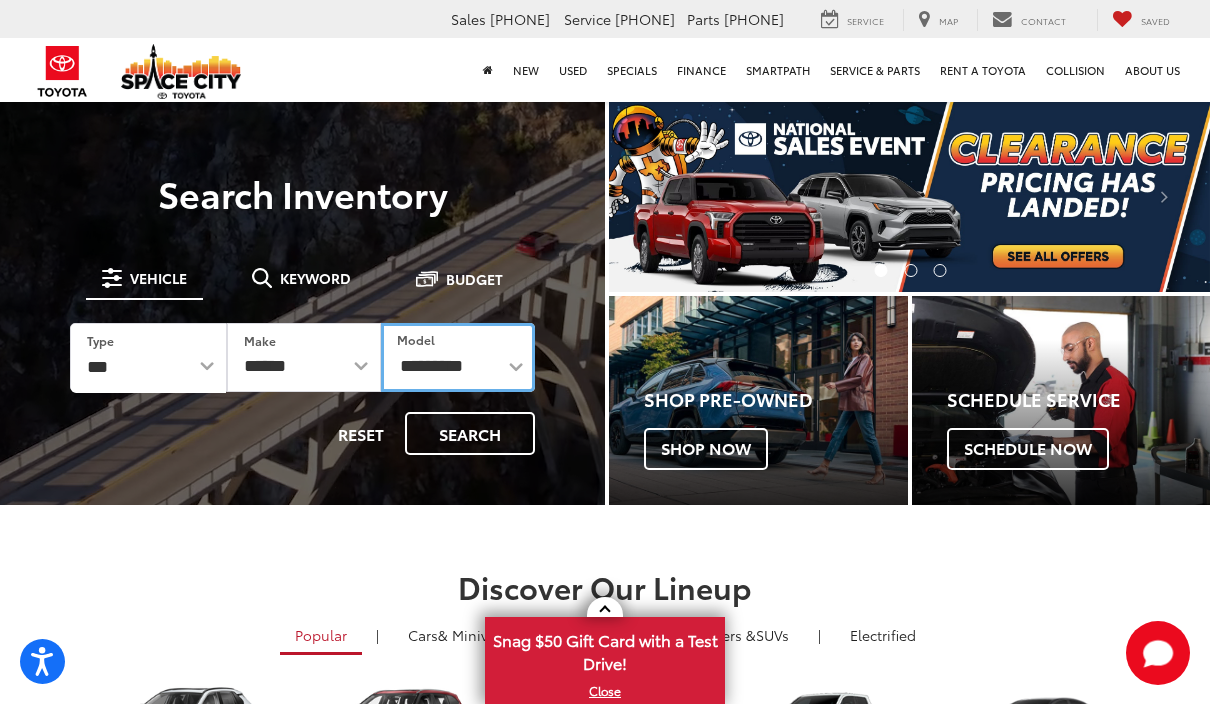 click on "**********" at bounding box center [458, 357] 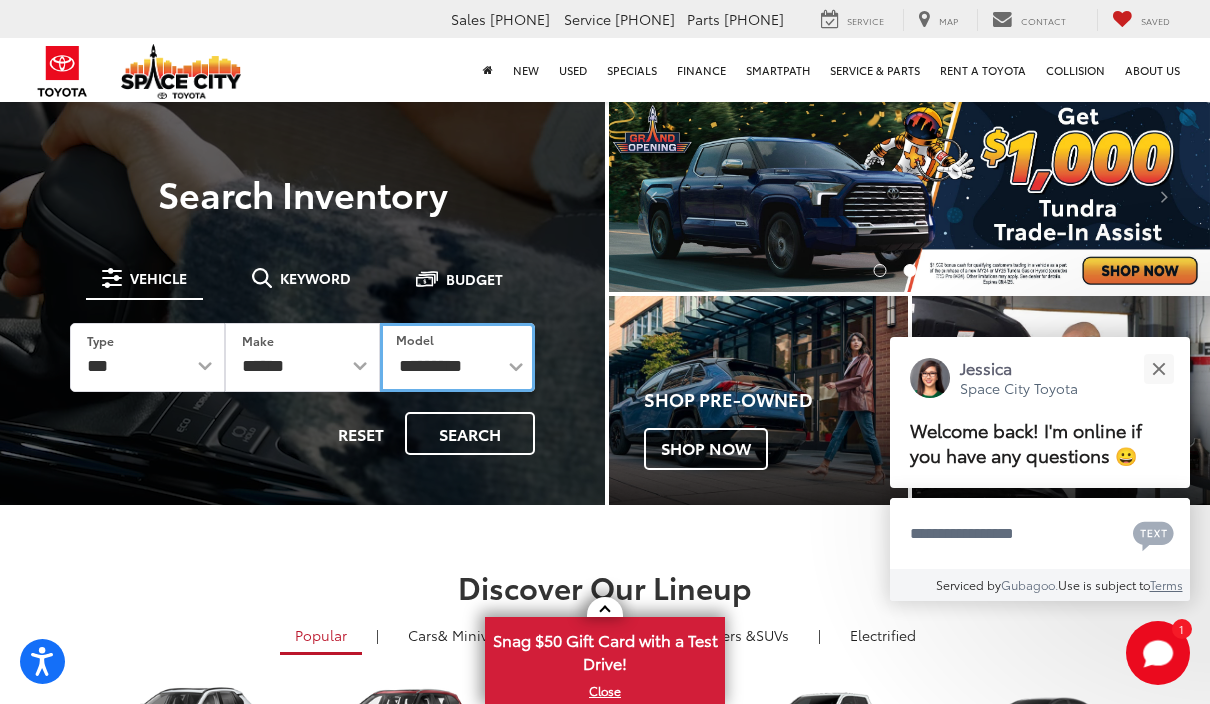 select on "****" 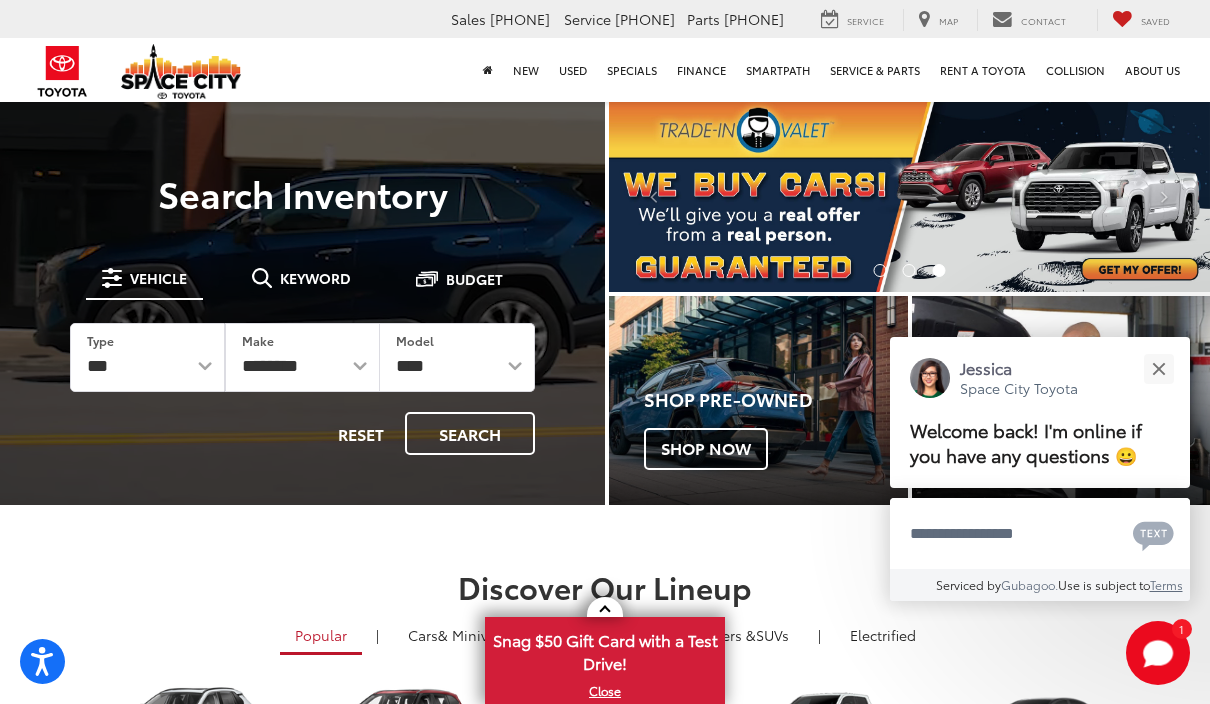 click at bounding box center (1158, 368) 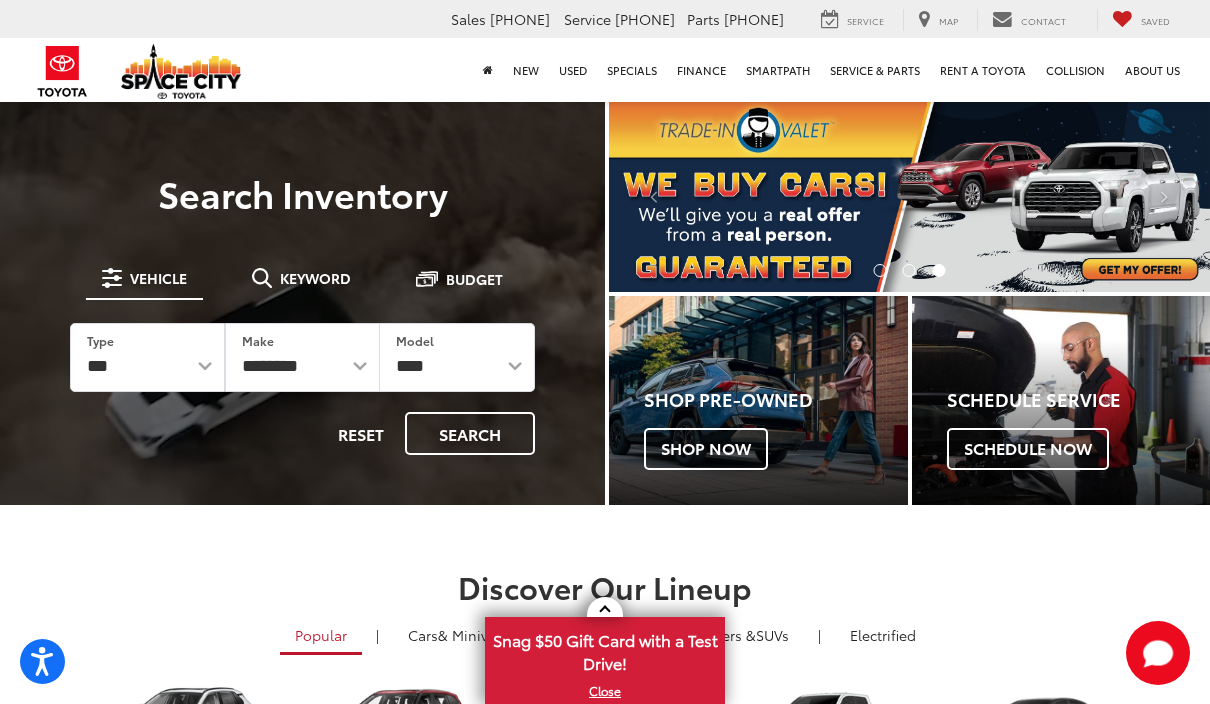 click on "Search" at bounding box center (470, 433) 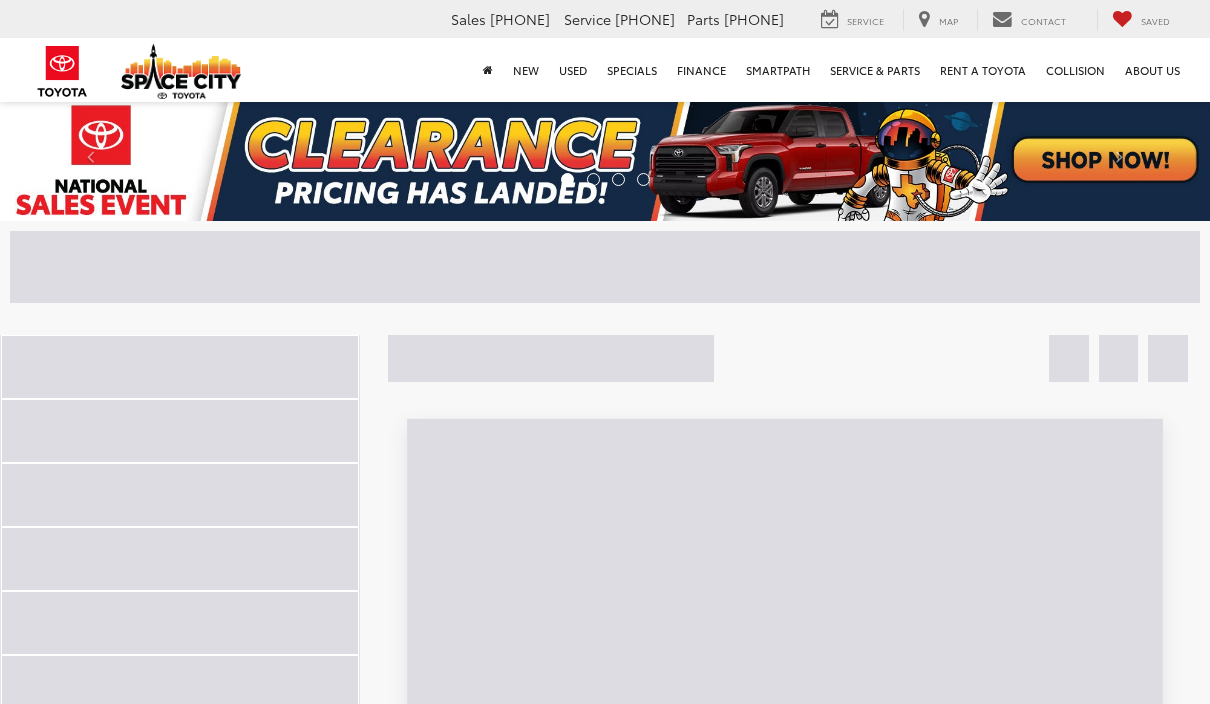 scroll, scrollTop: 0, scrollLeft: 0, axis: both 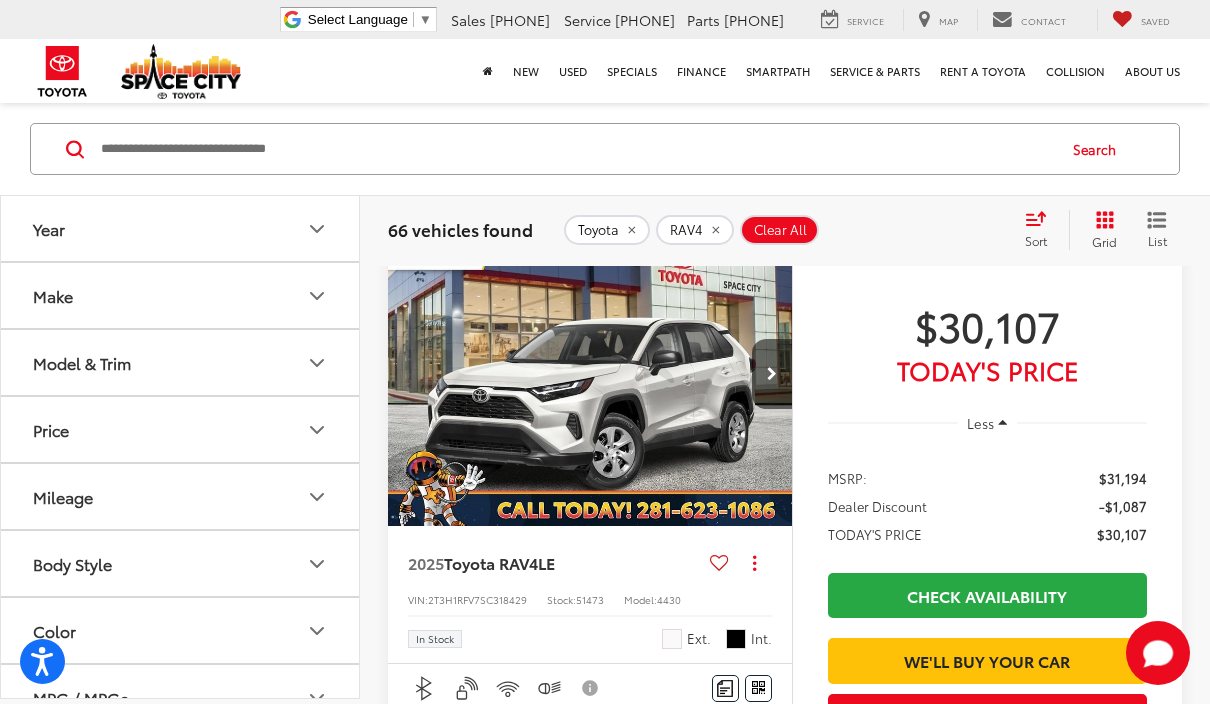 click on "Model & Trim" at bounding box center [82, 362] 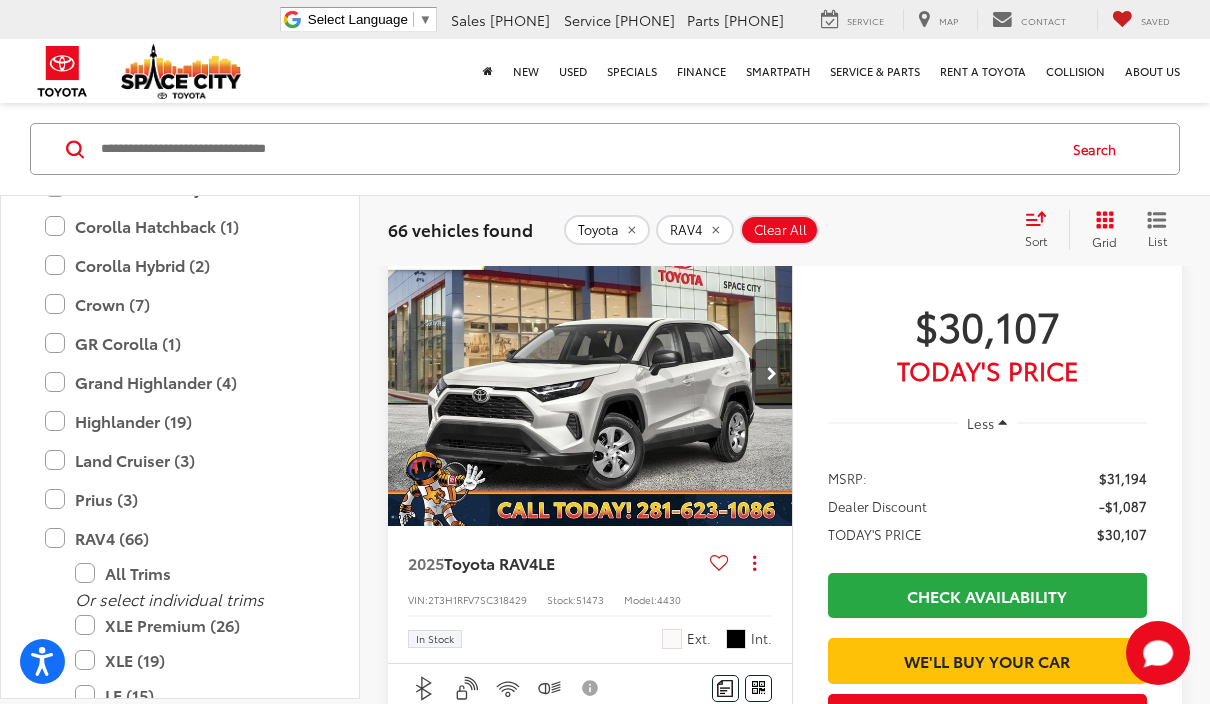 scroll, scrollTop: 516, scrollLeft: 0, axis: vertical 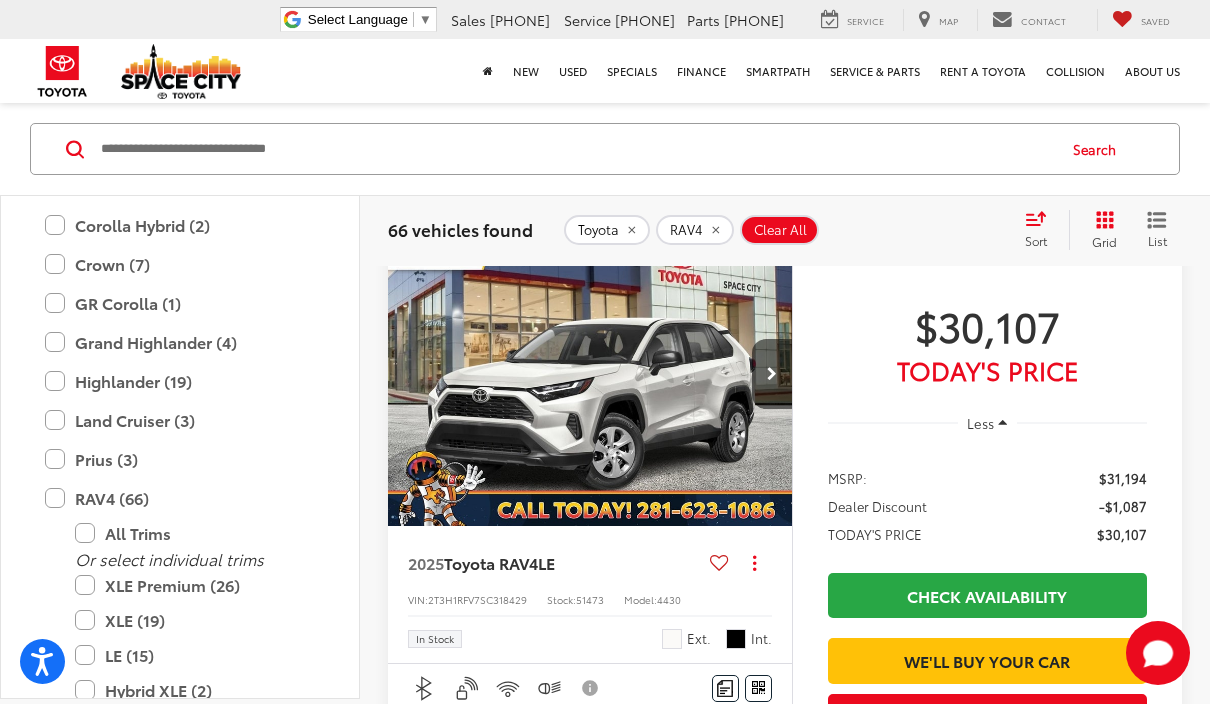 click at bounding box center [590, 374] 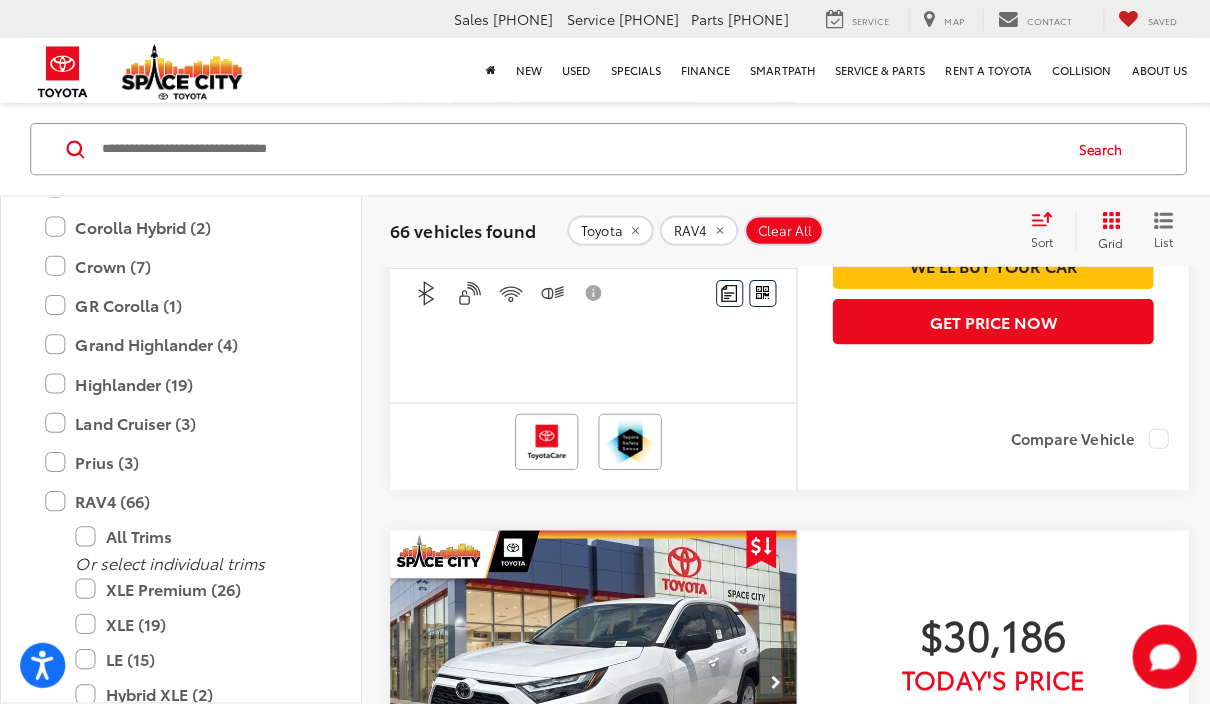 scroll, scrollTop: 563, scrollLeft: 0, axis: vertical 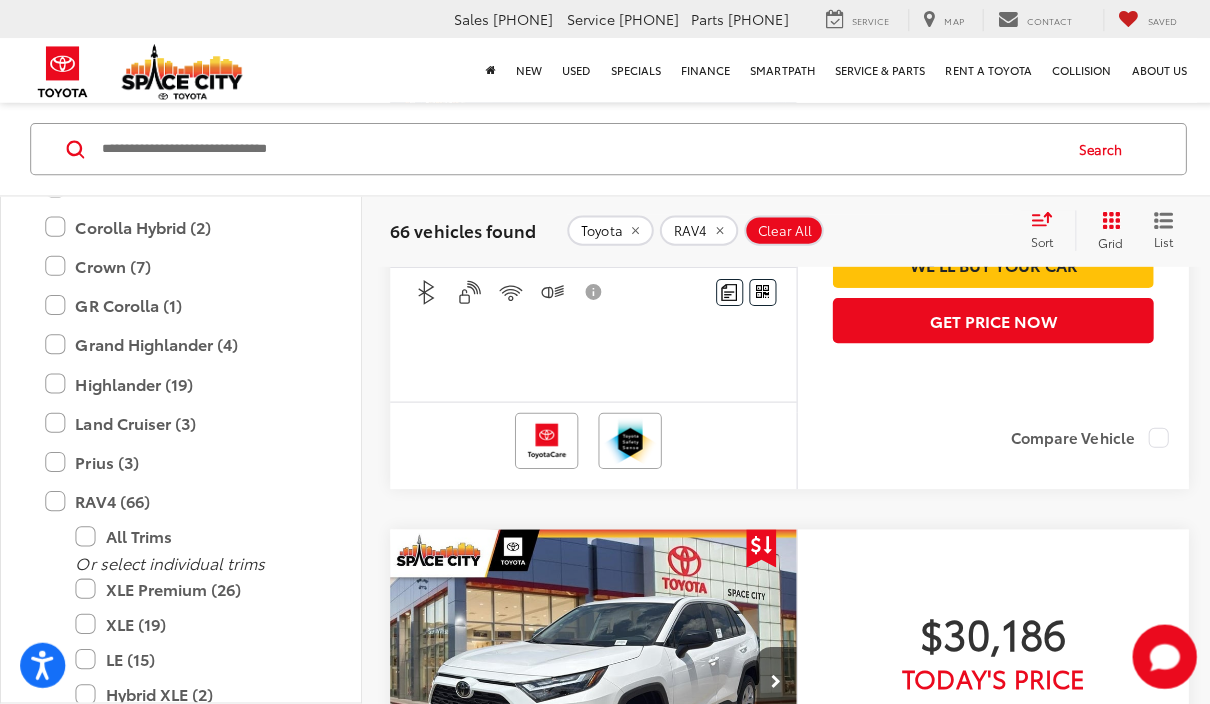 click on "XLE Premium (26)" at bounding box center (195, 585) 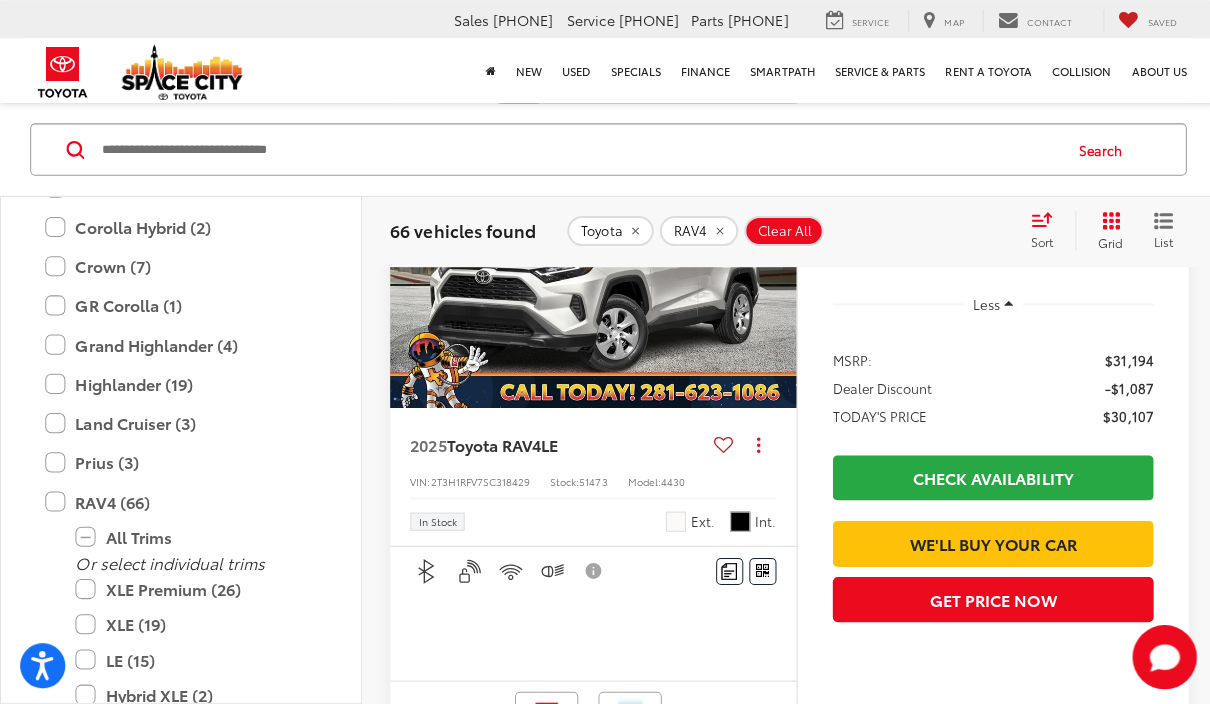 scroll, scrollTop: 119, scrollLeft: 0, axis: vertical 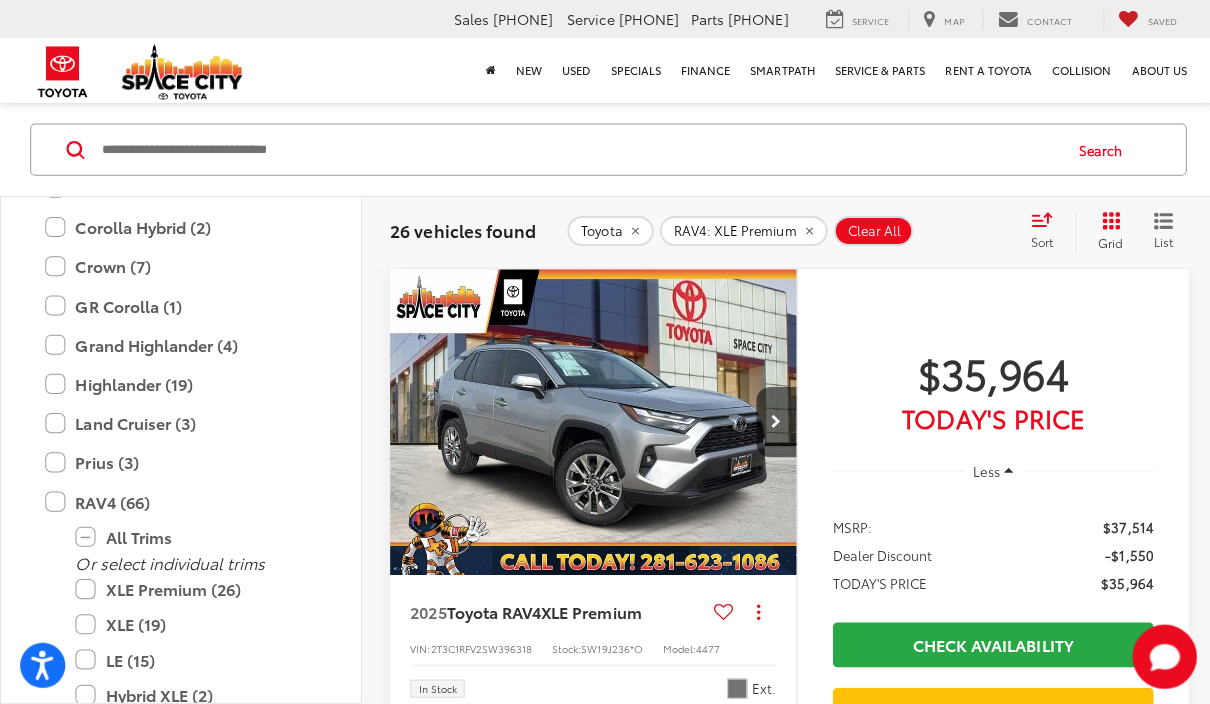 click at bounding box center [590, 420] 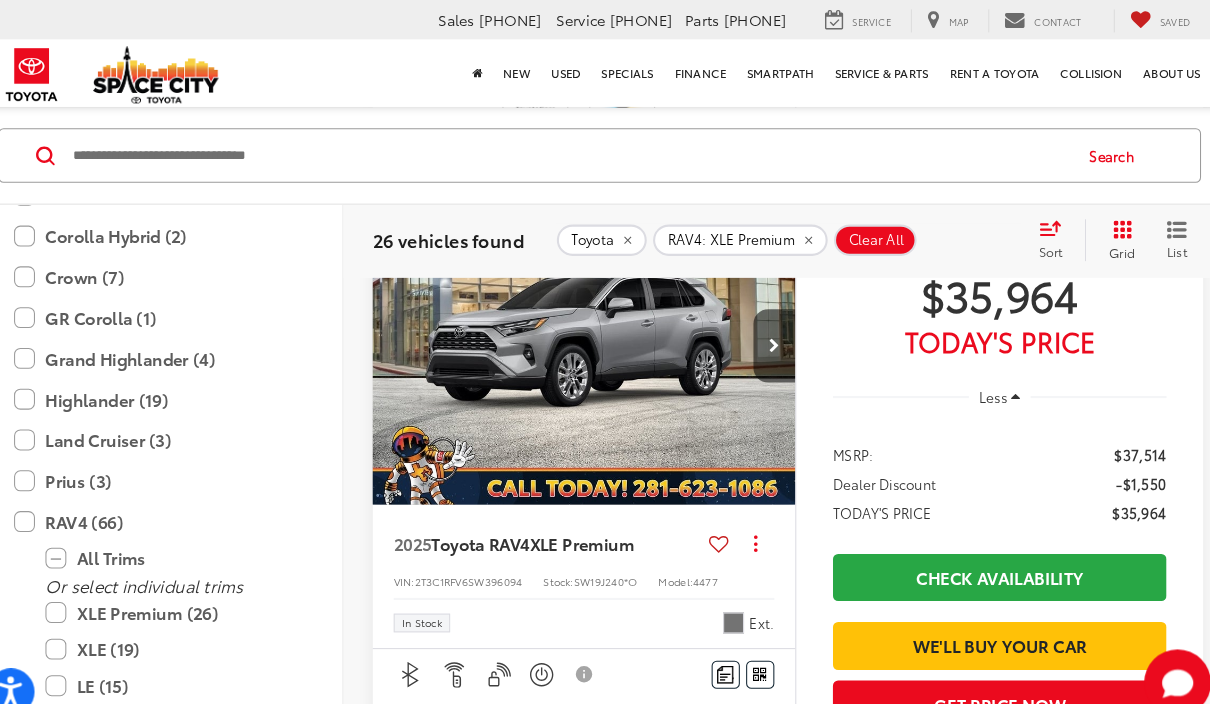 scroll, scrollTop: 940, scrollLeft: 0, axis: vertical 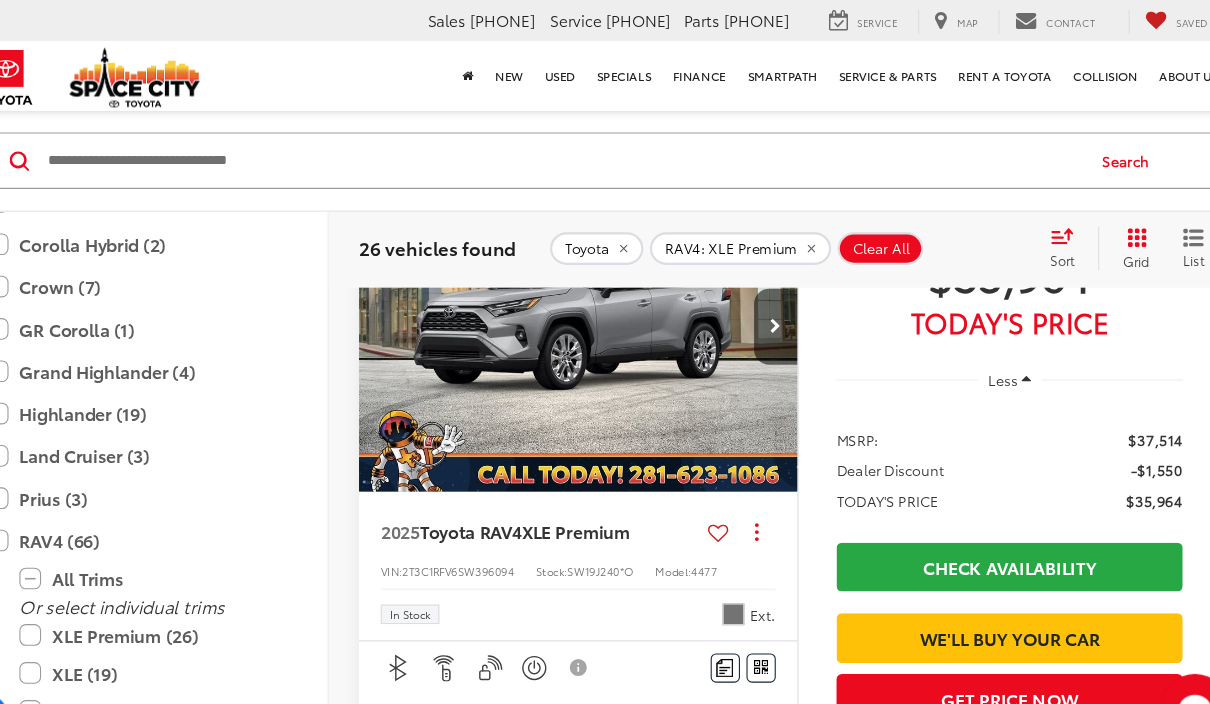 click at bounding box center [590, 301] 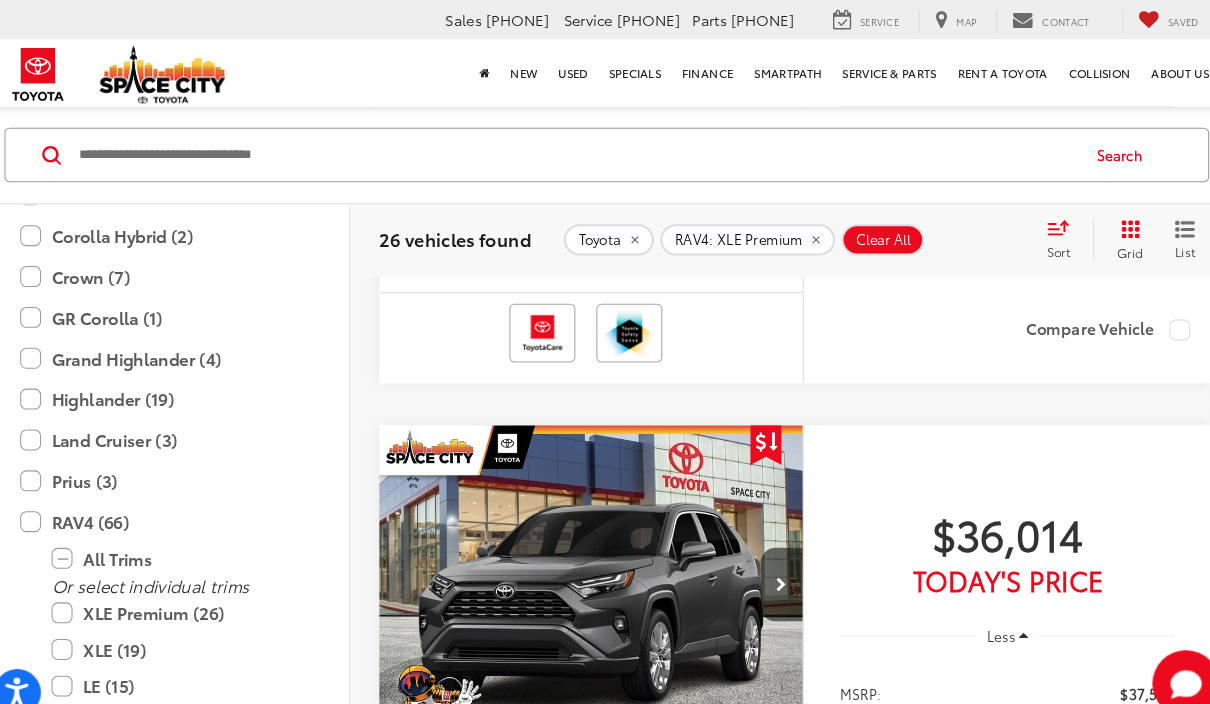 scroll, scrollTop: 3486, scrollLeft: 0, axis: vertical 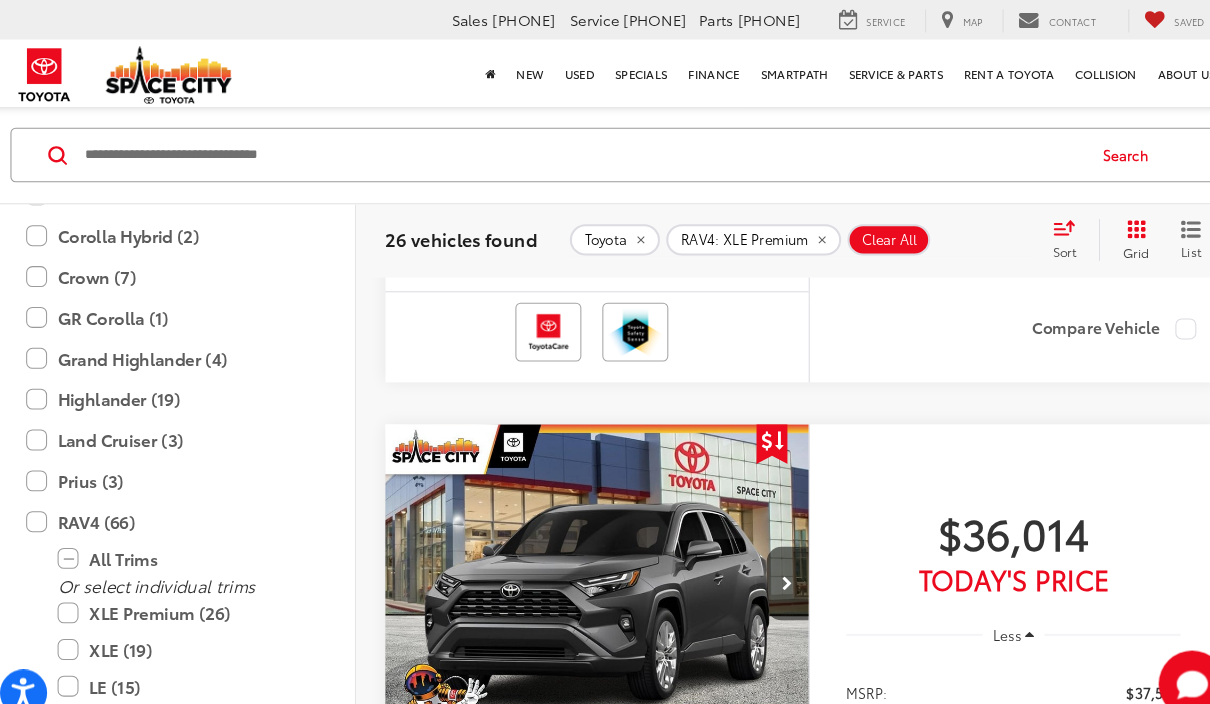 click at bounding box center [543, 317] 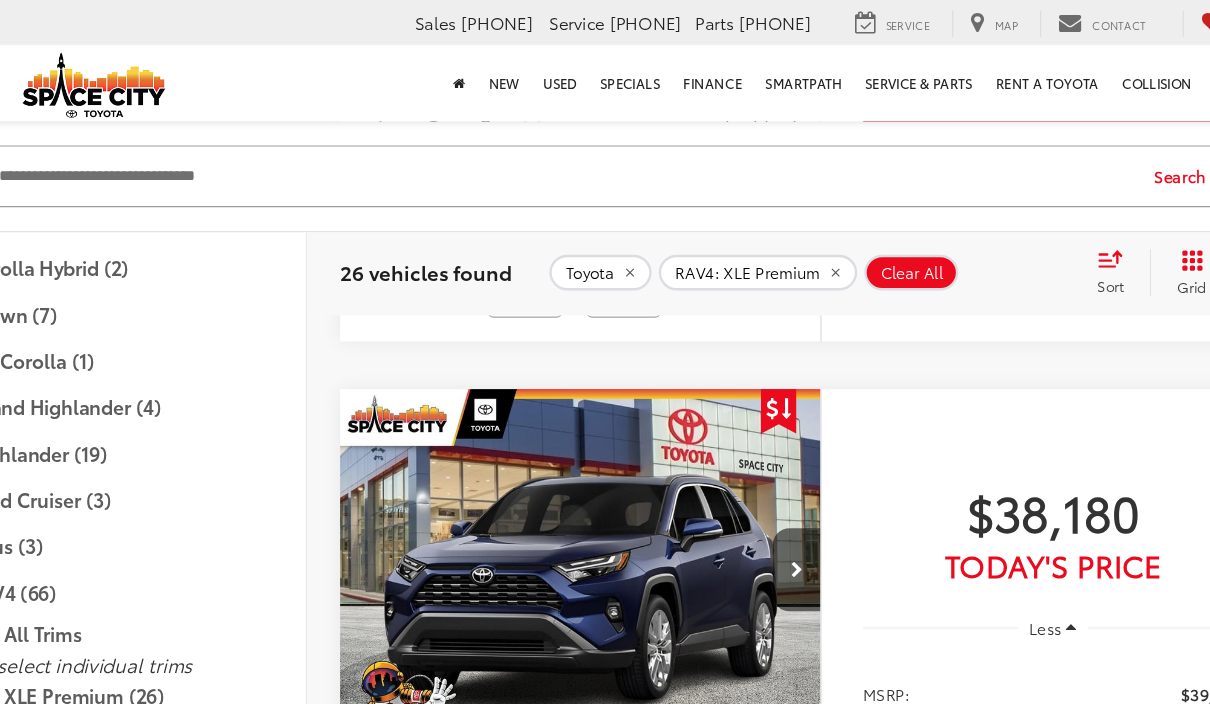 scroll, scrollTop: 6313, scrollLeft: 0, axis: vertical 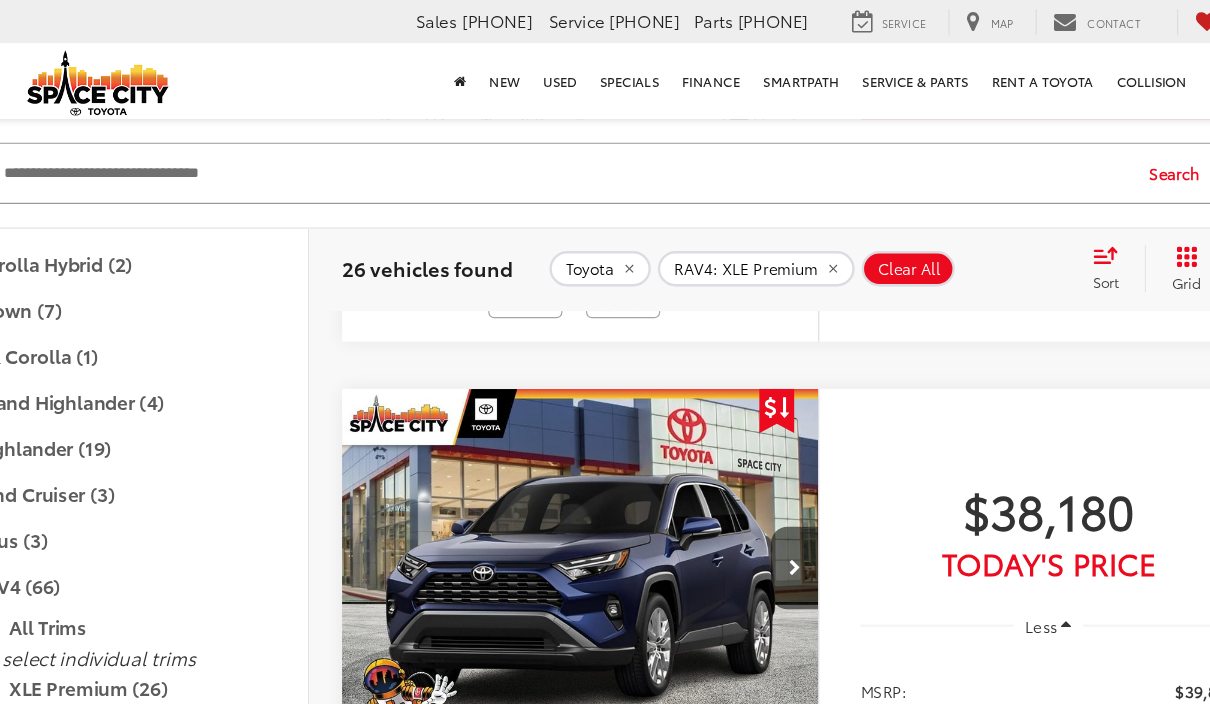 click at bounding box center (576, 148) 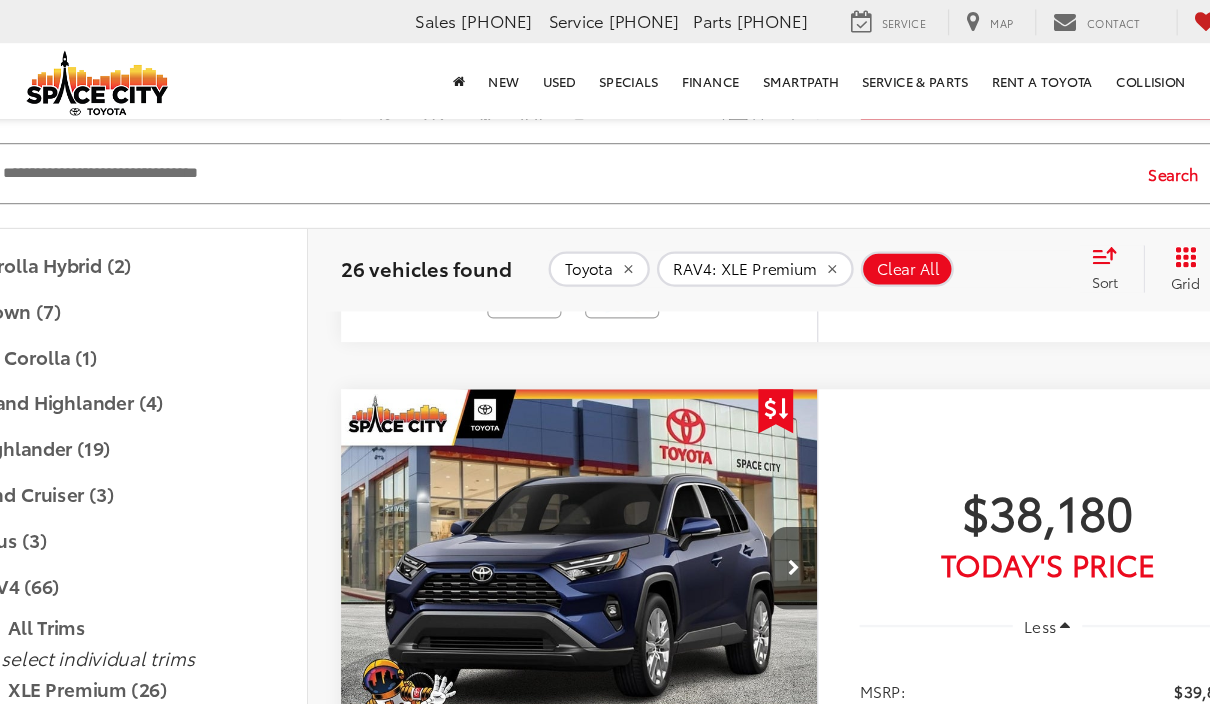 click at bounding box center [590, -220] 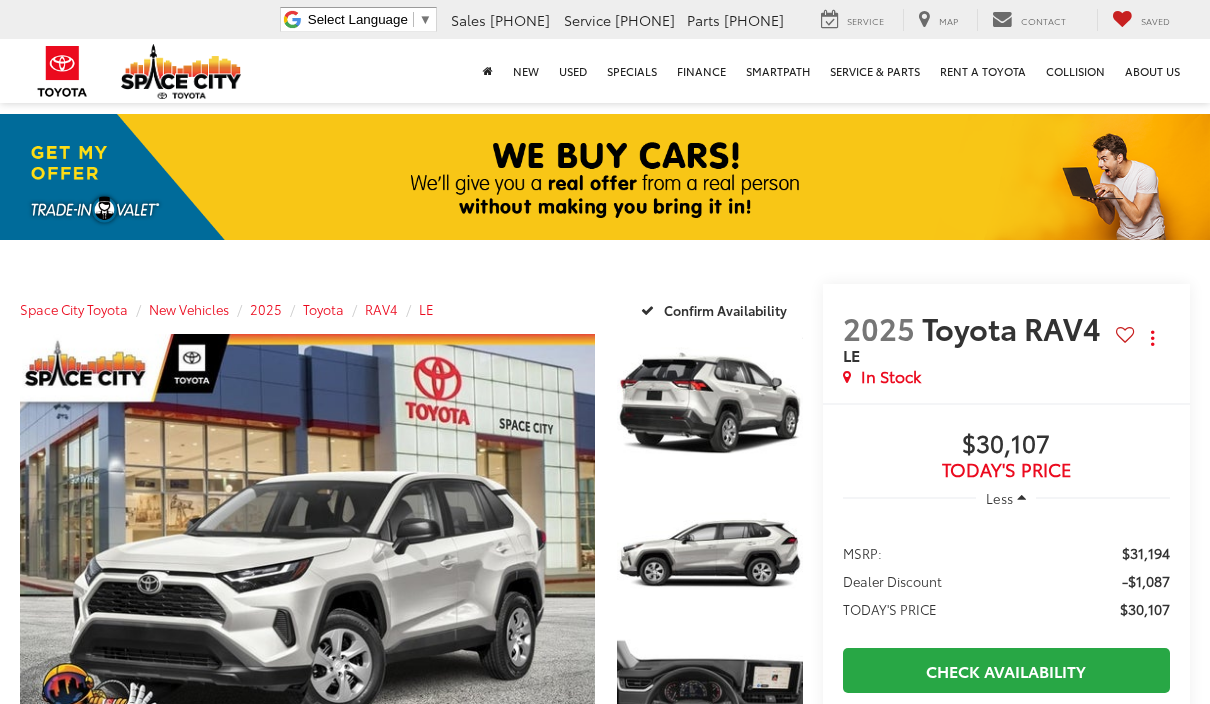 scroll, scrollTop: 152, scrollLeft: 3, axis: both 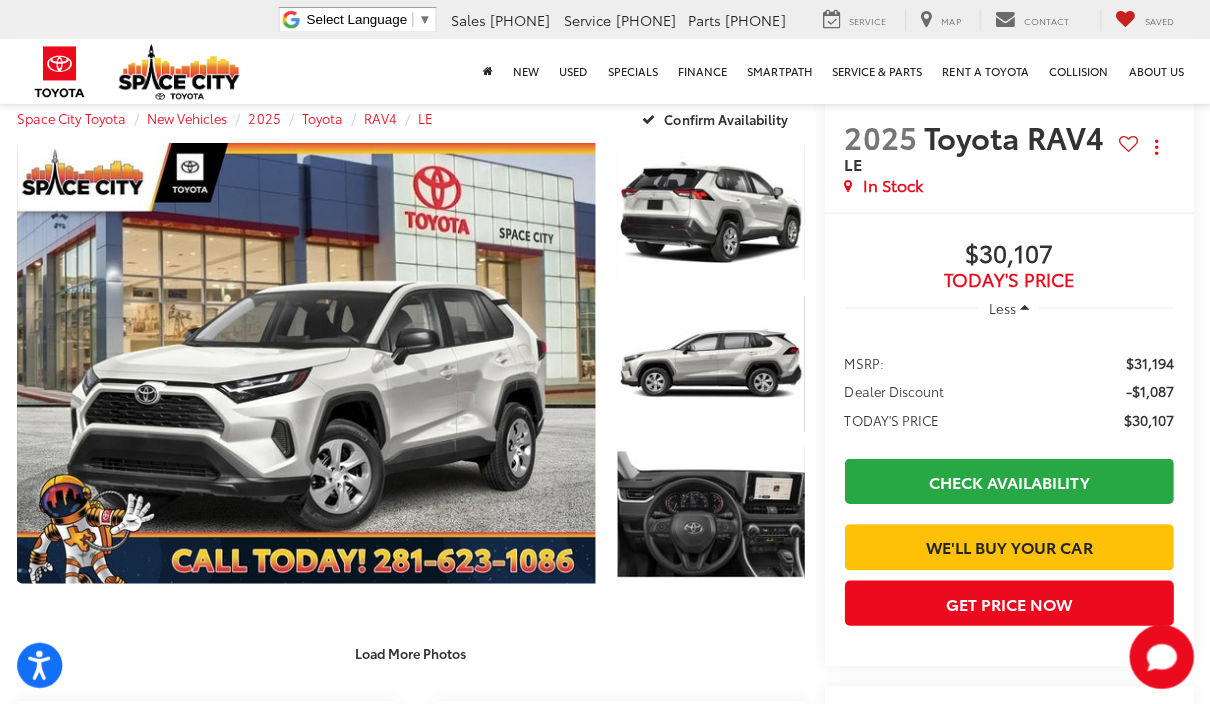 click at bounding box center [307, 361] 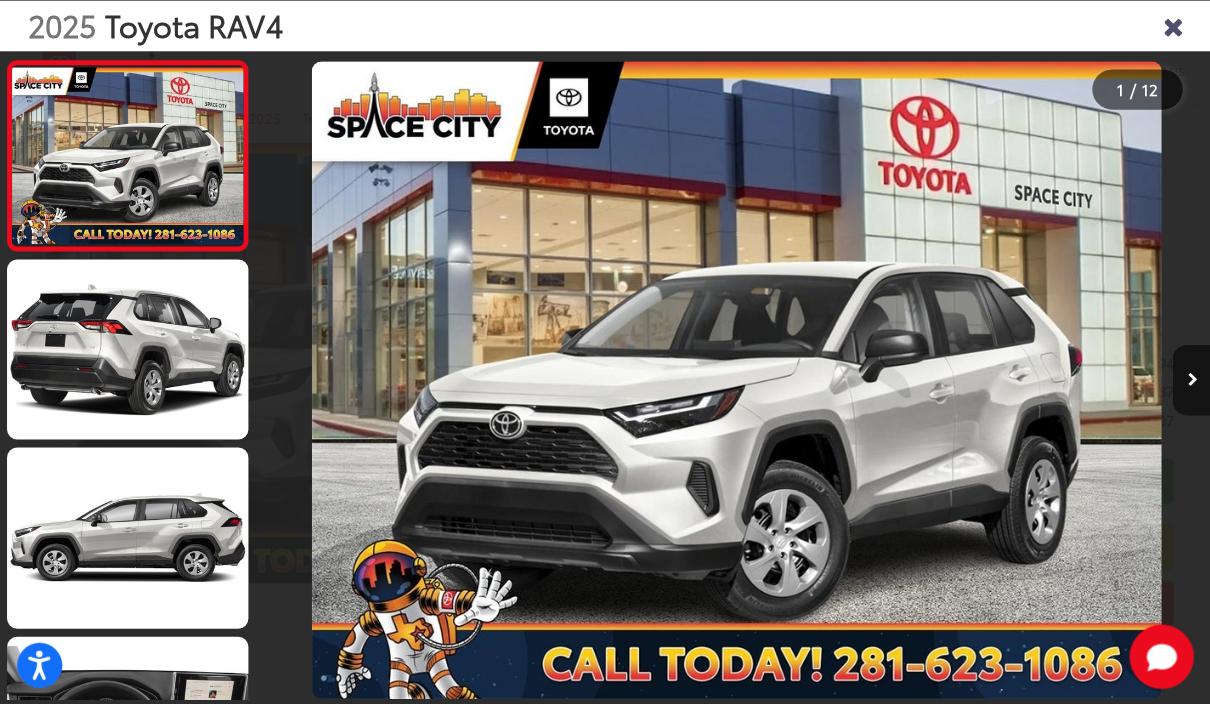 click at bounding box center (1169, 25) 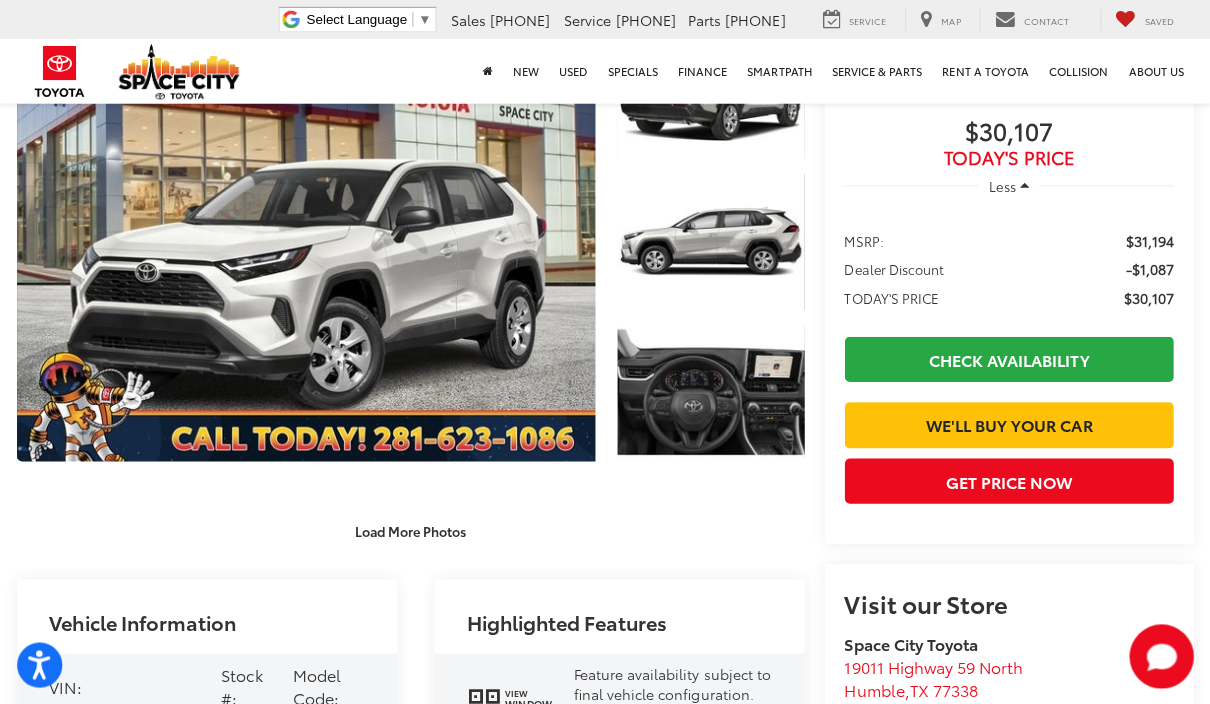 scroll, scrollTop: 283, scrollLeft: 0, axis: vertical 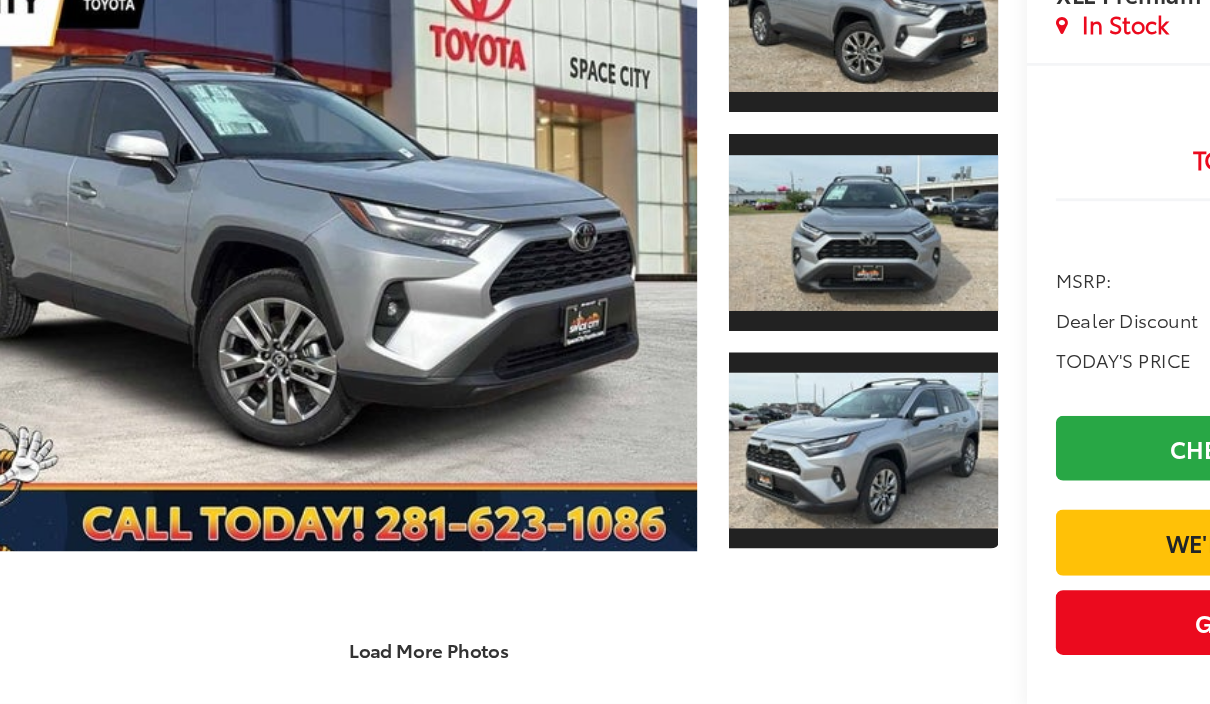 click at bounding box center [311, 315] 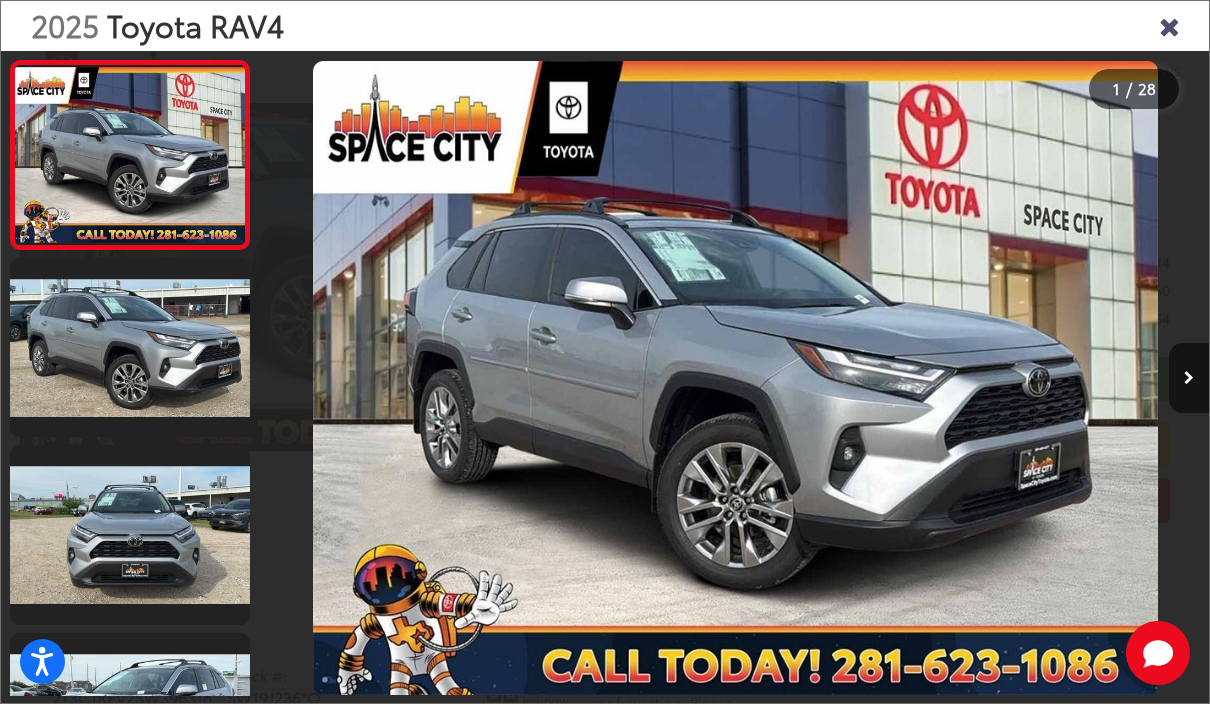 scroll, scrollTop: 335, scrollLeft: 0, axis: vertical 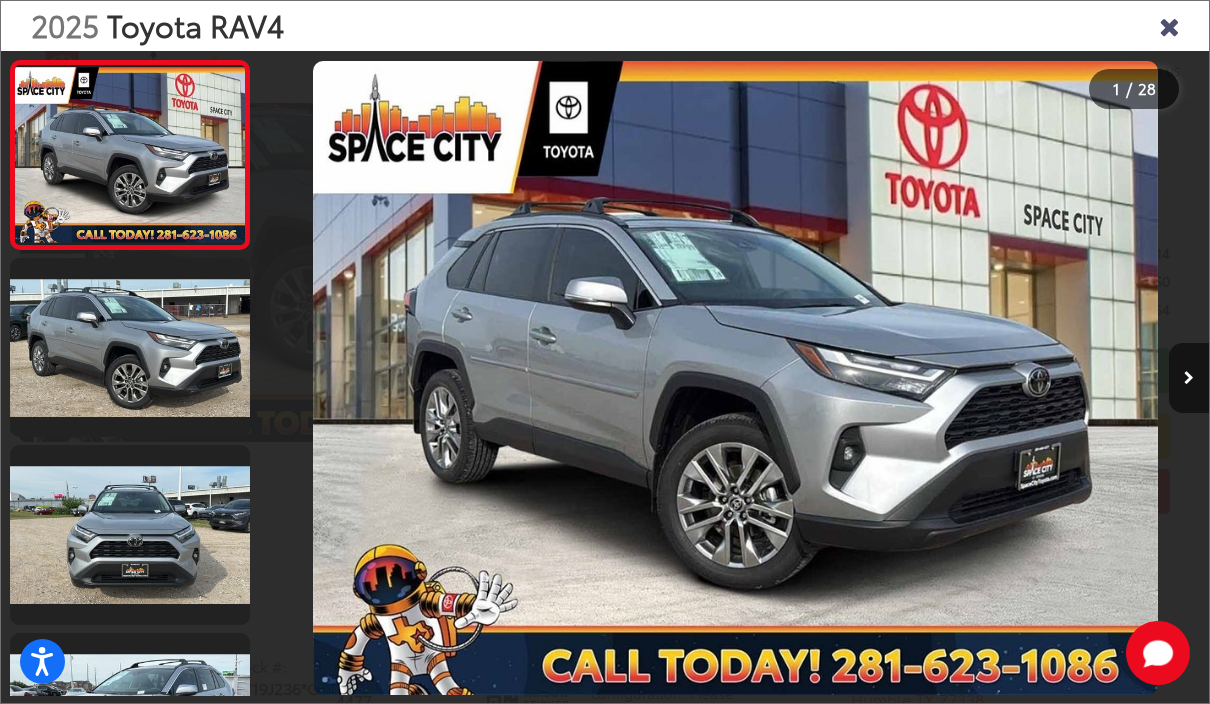 click at bounding box center (735, 378) 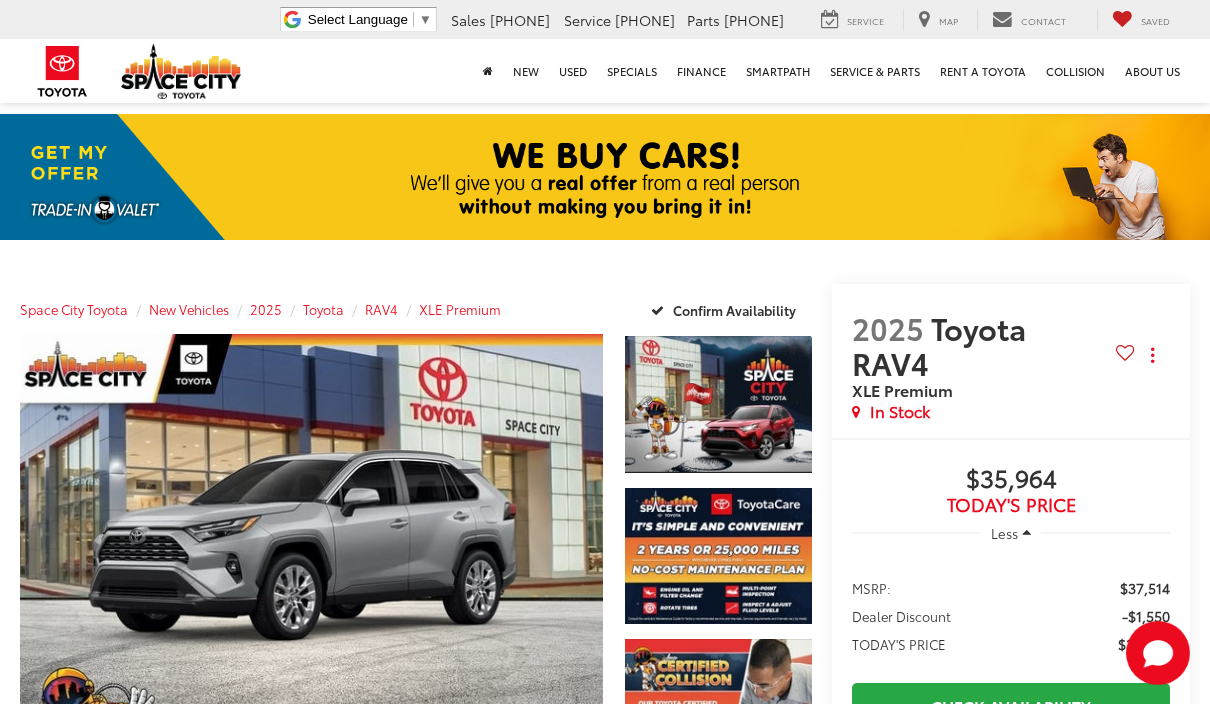 scroll, scrollTop: 66, scrollLeft: 0, axis: vertical 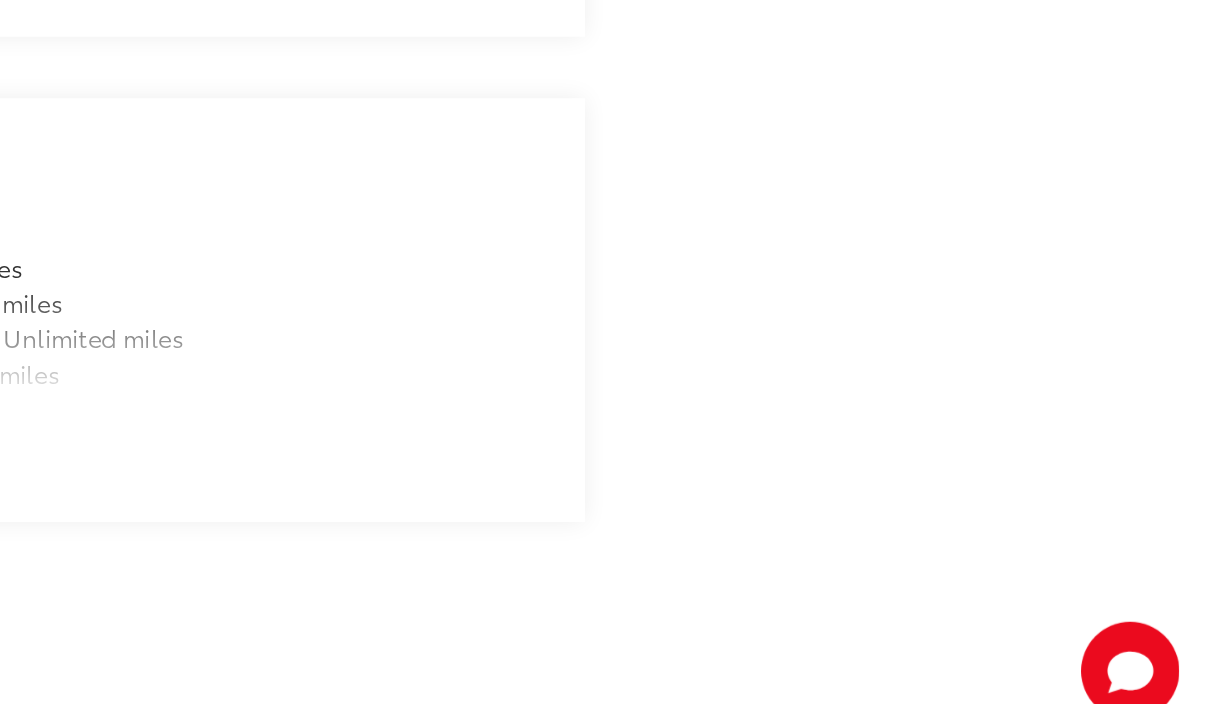 click on "Basic Warranty: 36 months / 36,000 miles
Drivetrain Warranty: 60 months / 60,000 miles
Corrosion Warranty: 60 months / Unlimited miles
Roadside Assistance Warranty: 24 months / Unlimited miles
Maintenance Warranty: 24 months / 25,000 miles" at bounding box center (411, 407) 